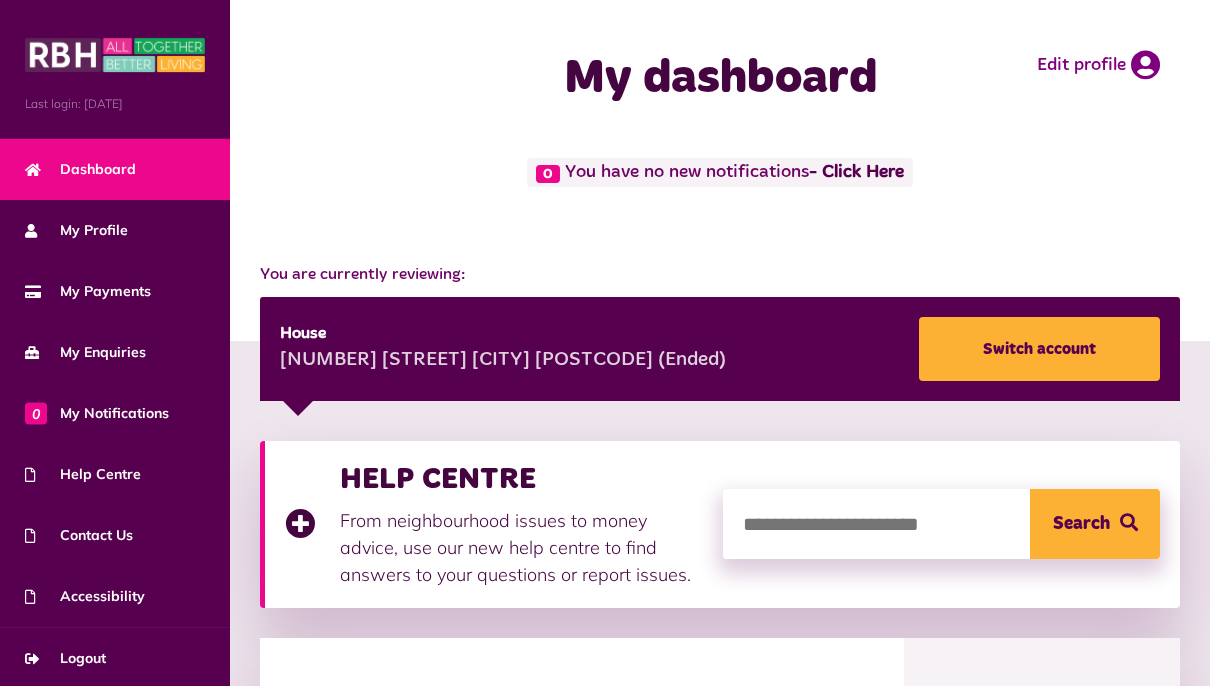 scroll, scrollTop: 0, scrollLeft: 0, axis: both 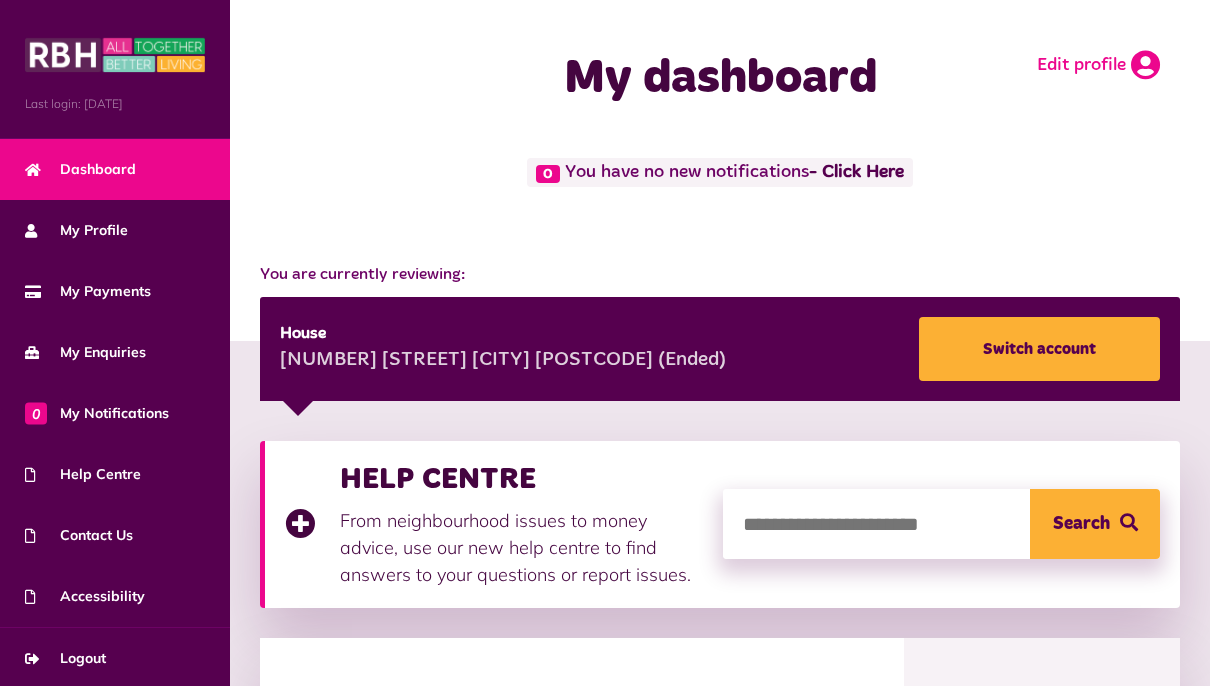 click on "Edit profile" at bounding box center [1098, 65] 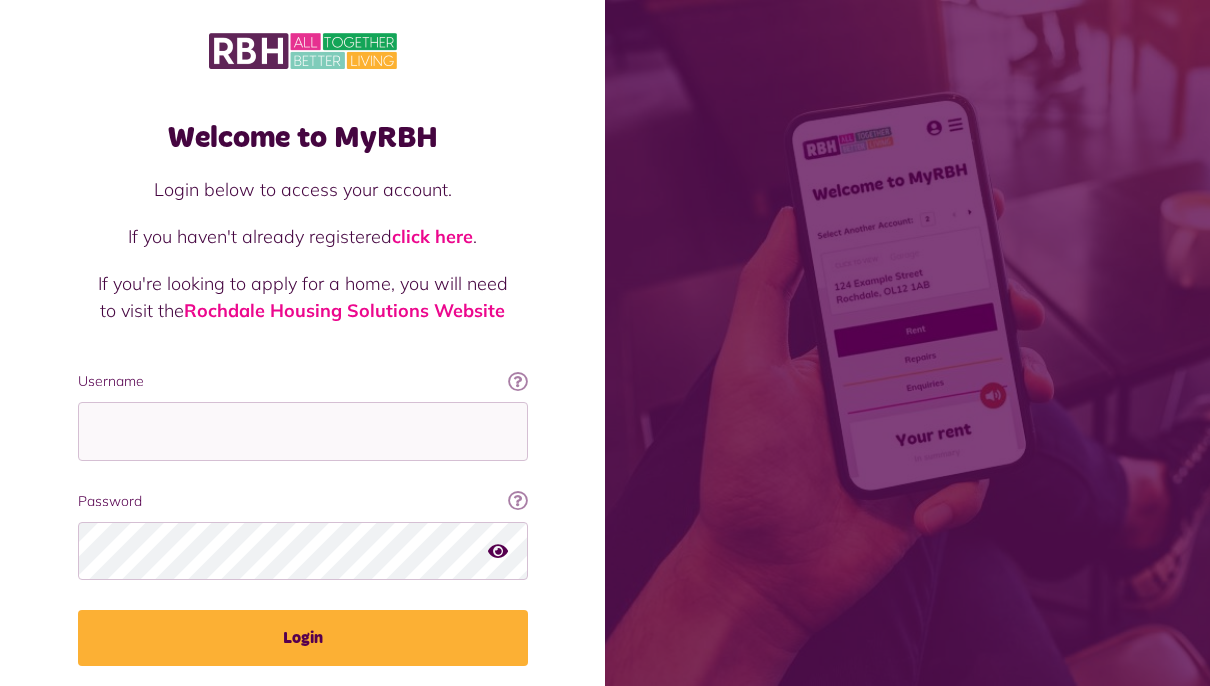 scroll, scrollTop: 0, scrollLeft: 0, axis: both 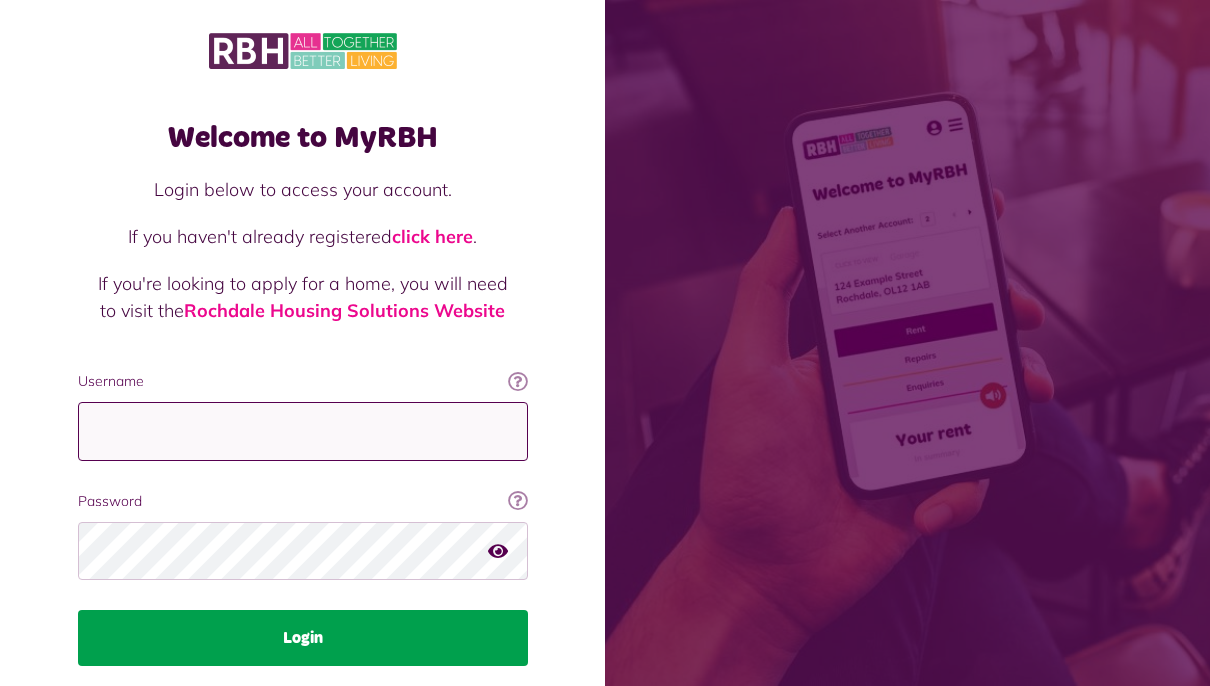 type on "**********" 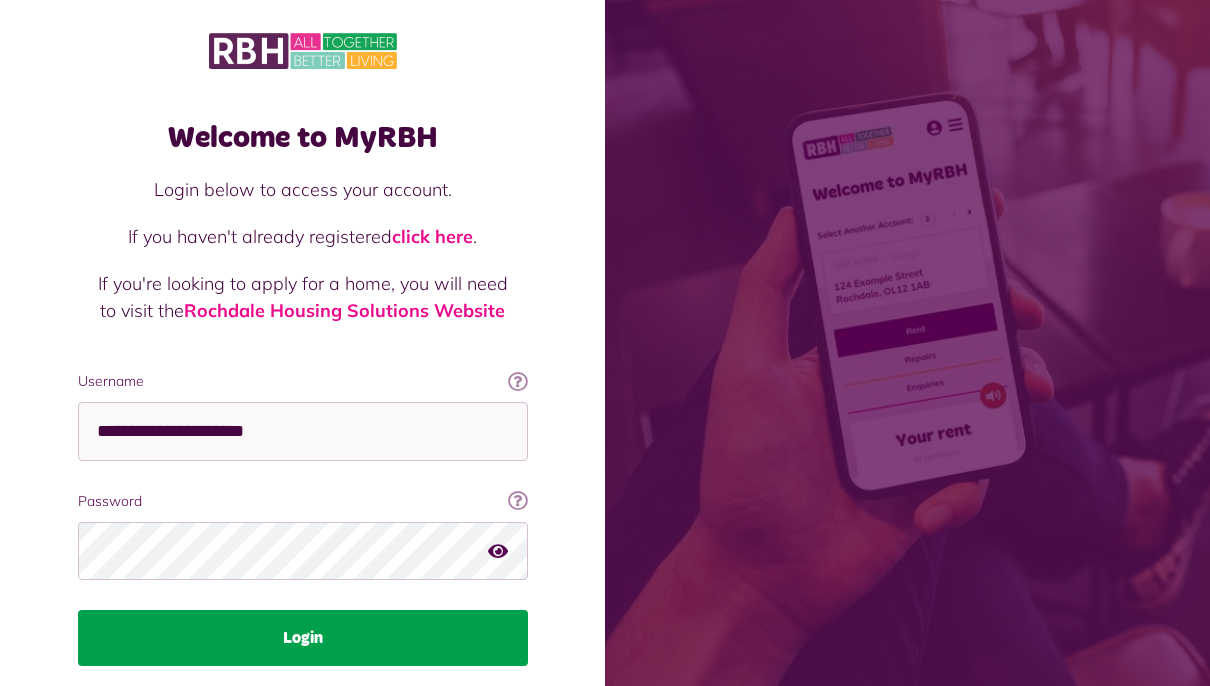 click on "Login" at bounding box center [303, 638] 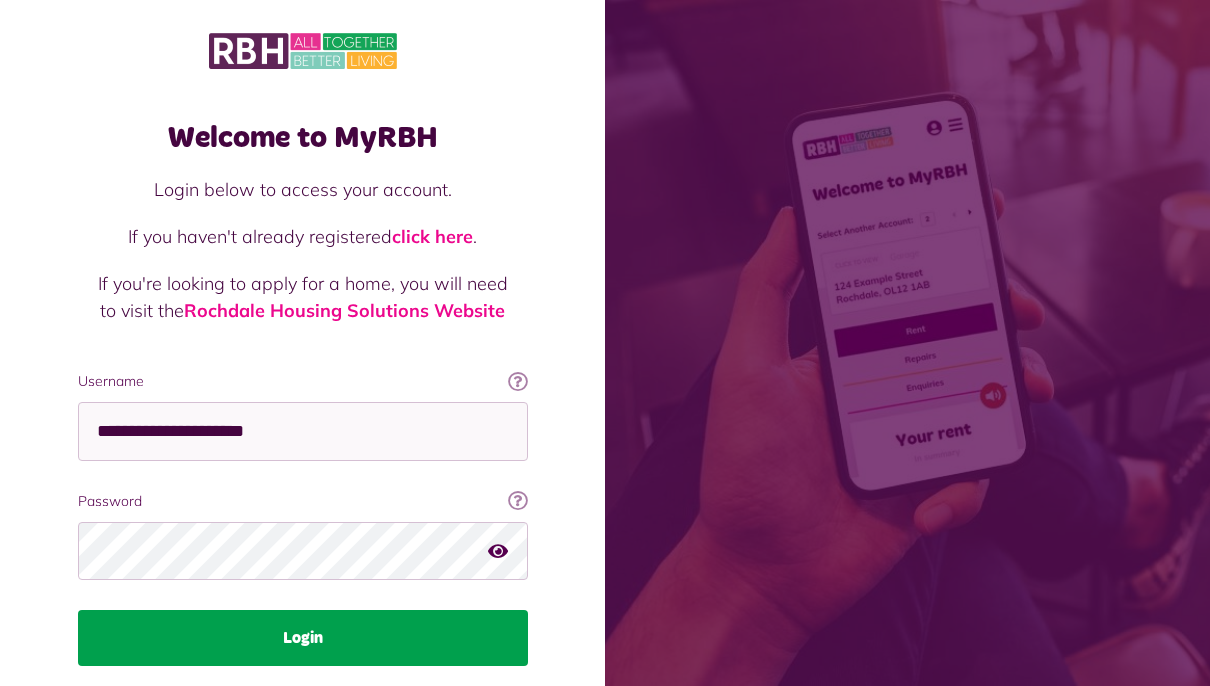 click on "Login" at bounding box center (303, 638) 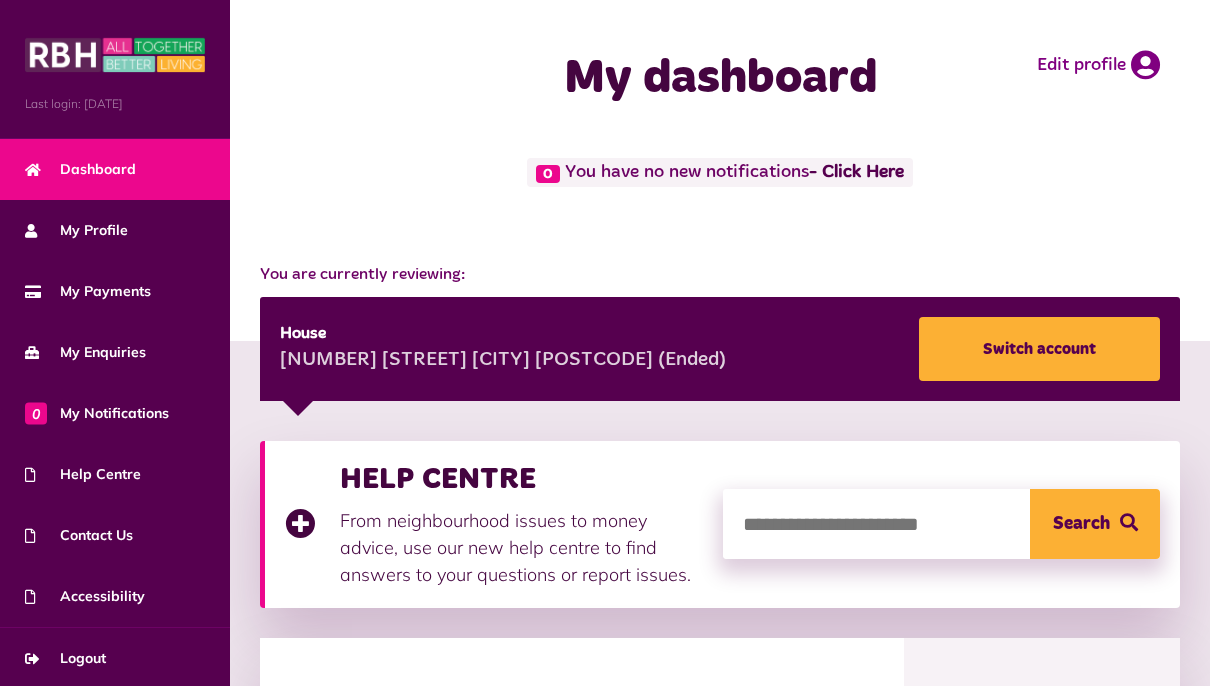 scroll, scrollTop: 0, scrollLeft: 0, axis: both 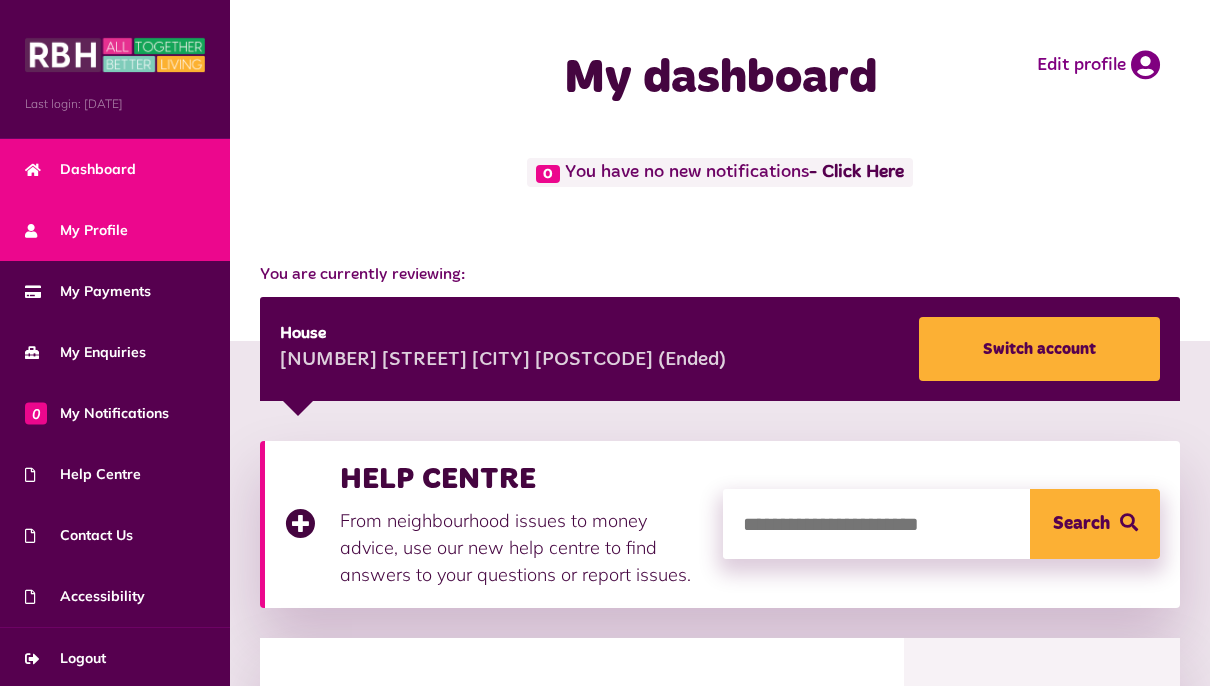 click on "My Profile" at bounding box center [76, 230] 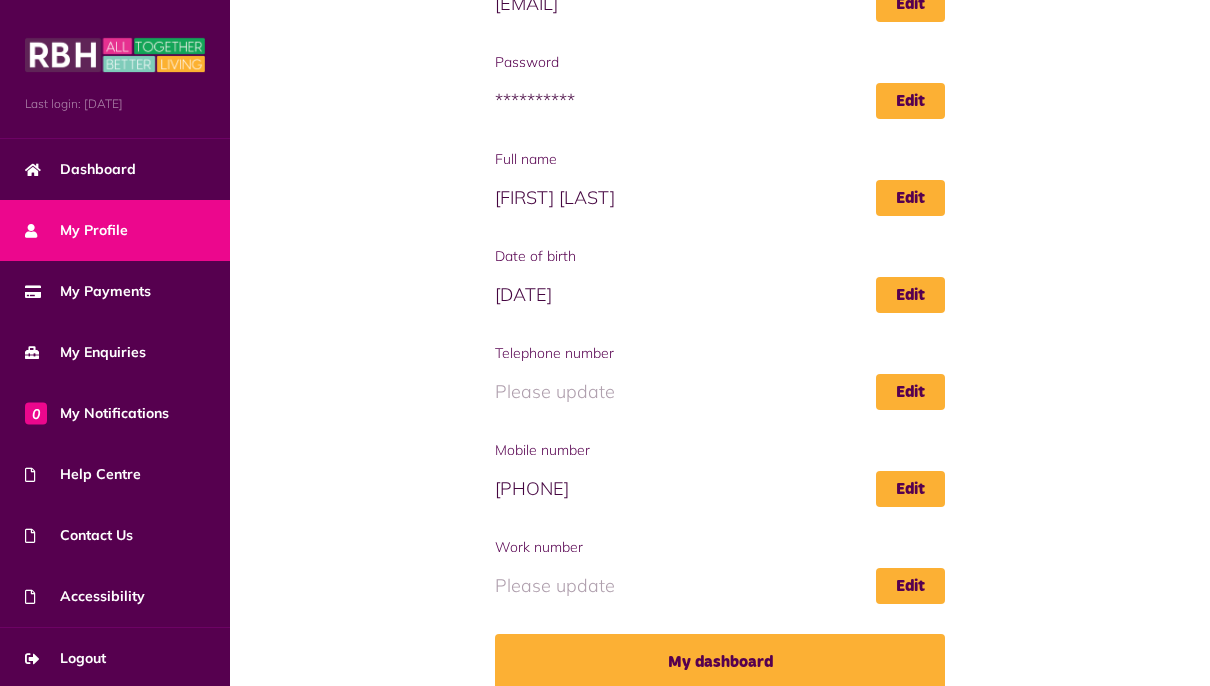 scroll, scrollTop: 269, scrollLeft: 0, axis: vertical 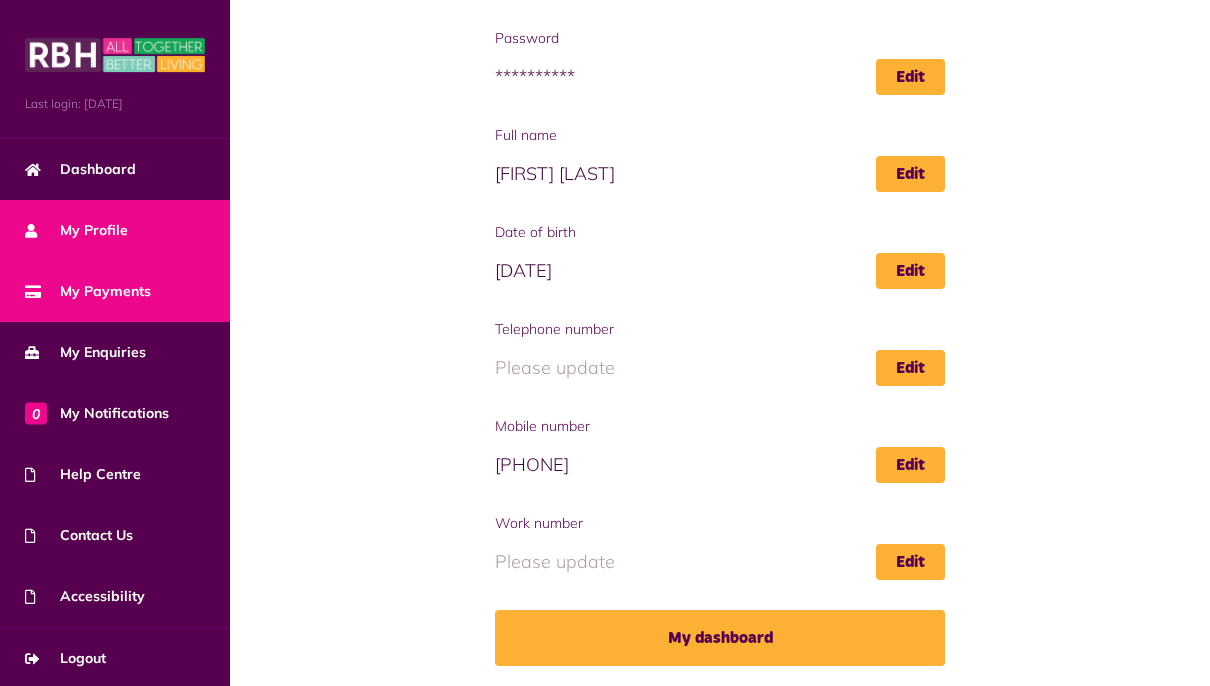 click on "My Payments" at bounding box center [115, 291] 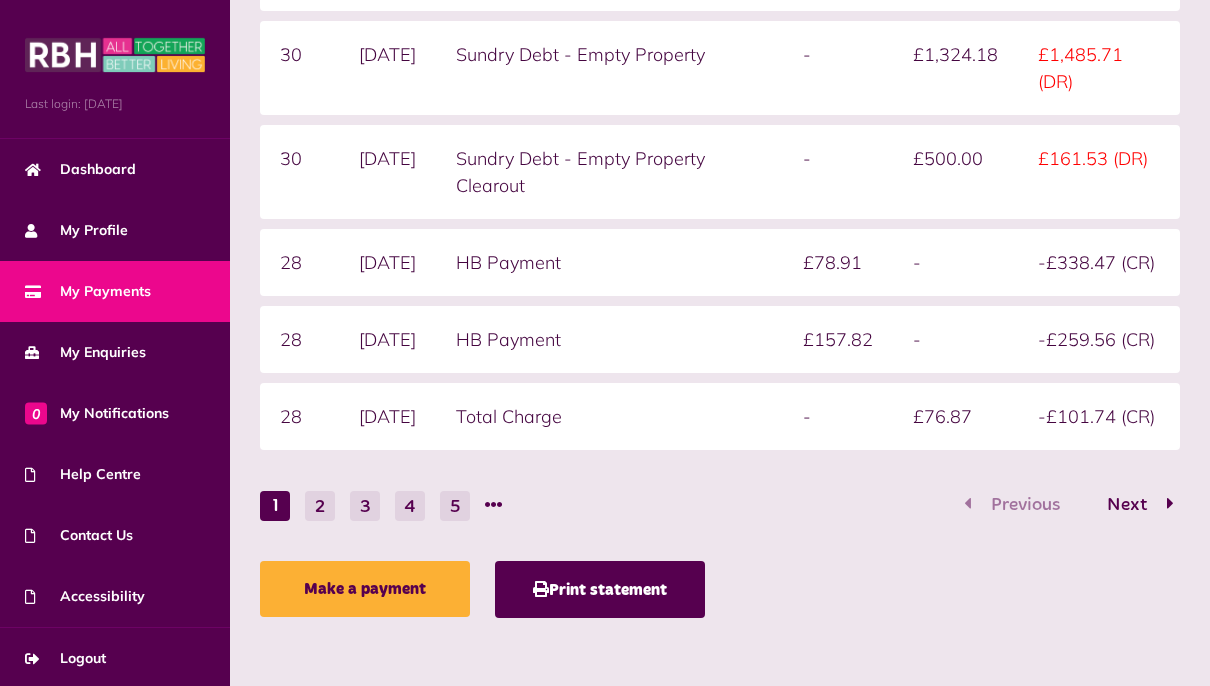 scroll, scrollTop: 701, scrollLeft: 0, axis: vertical 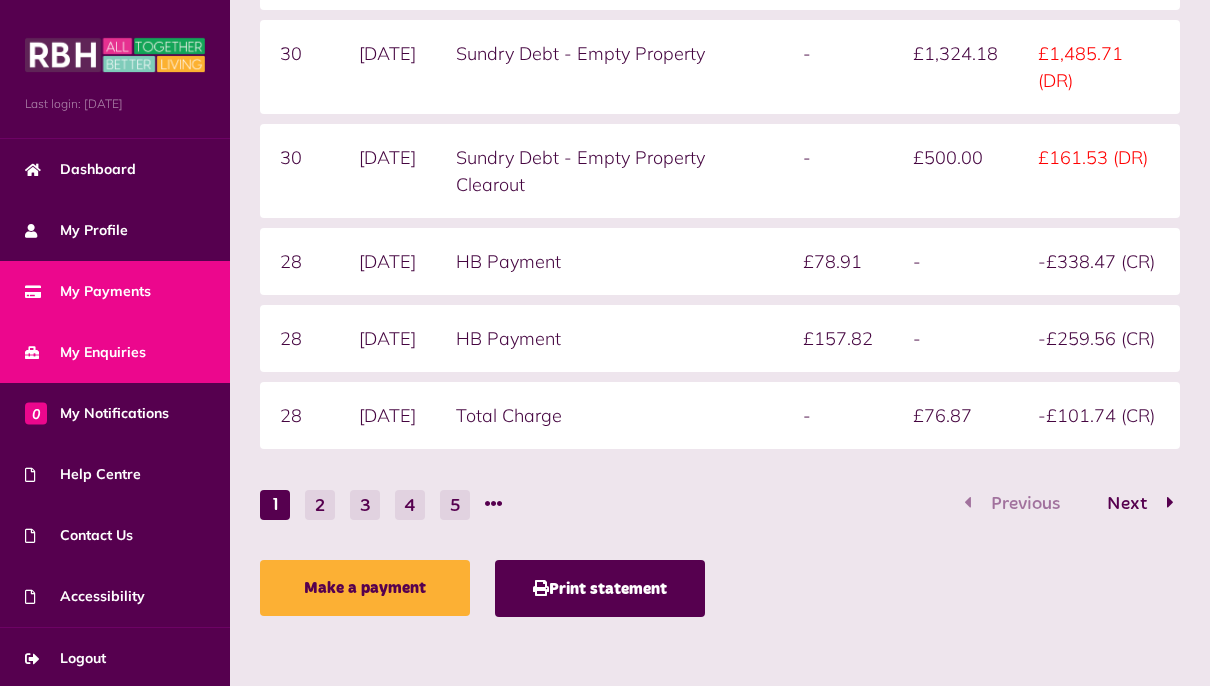 click on "My Enquiries" at bounding box center (85, 352) 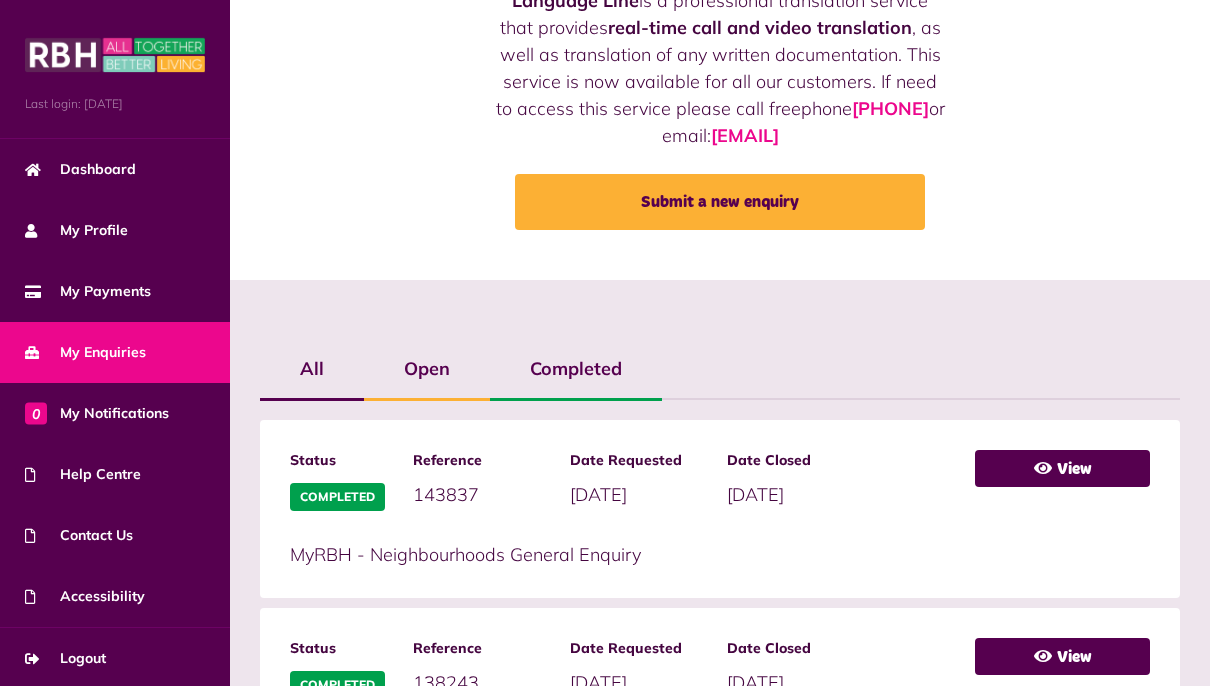 scroll, scrollTop: 200, scrollLeft: 0, axis: vertical 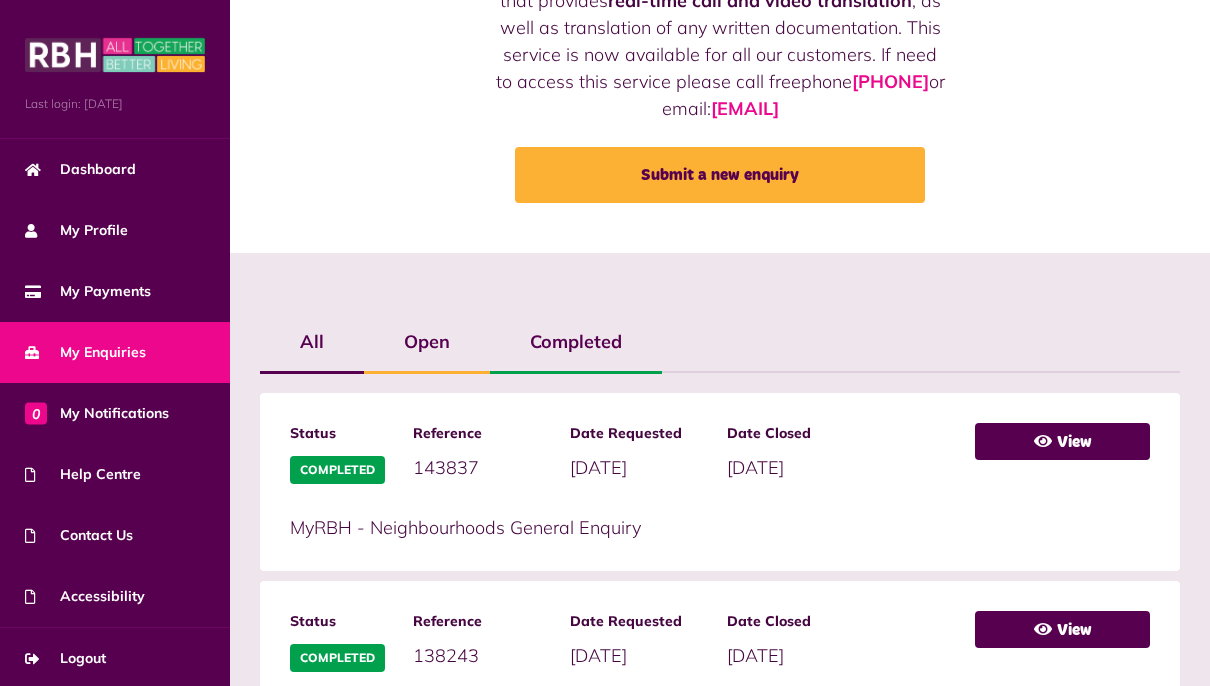 click on "Open" at bounding box center [427, 342] 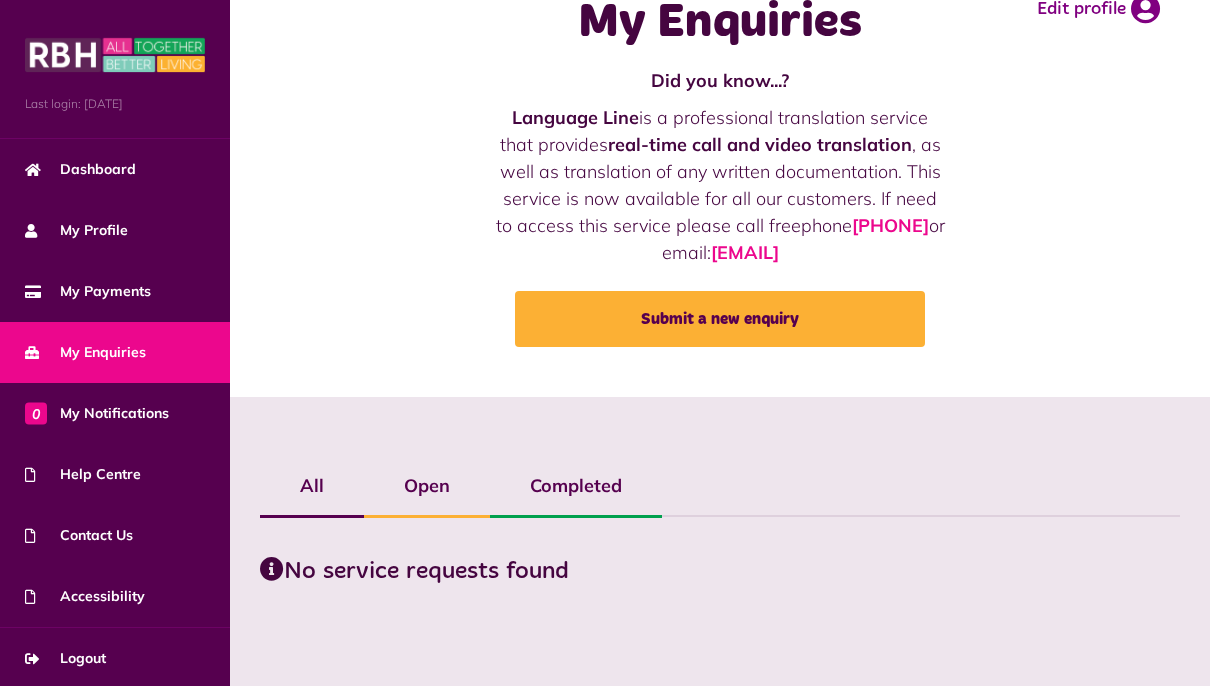 scroll, scrollTop: 55, scrollLeft: 0, axis: vertical 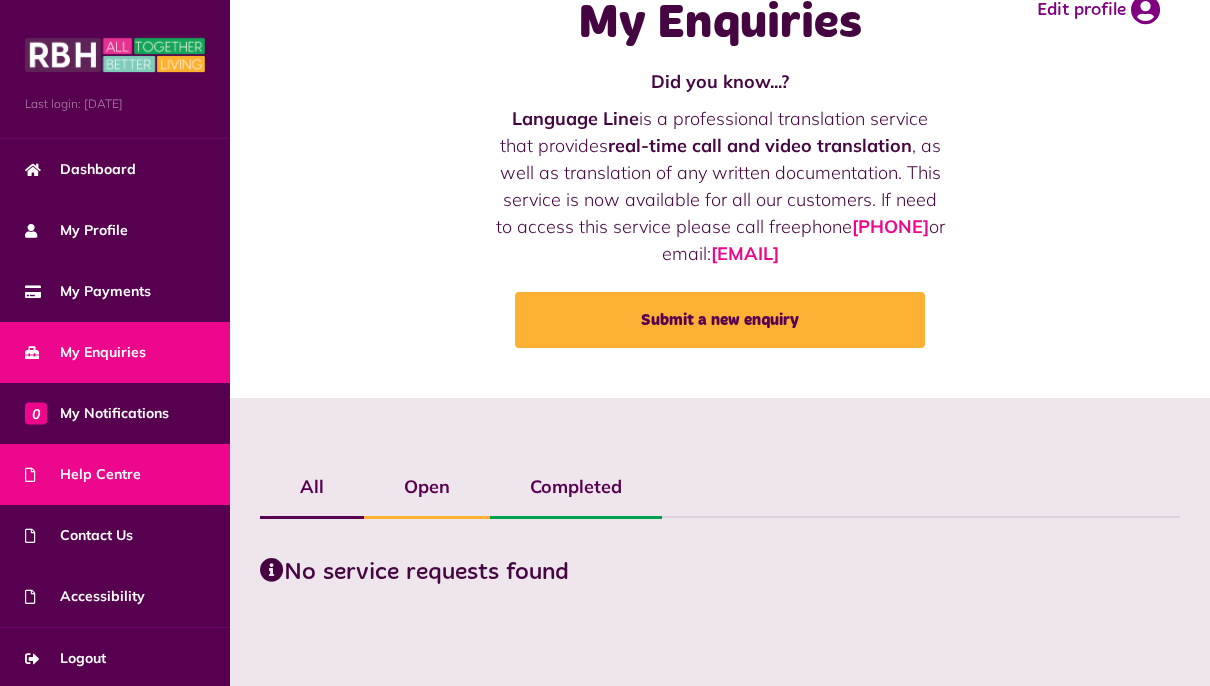 click on "Help Centre" at bounding box center [115, 474] 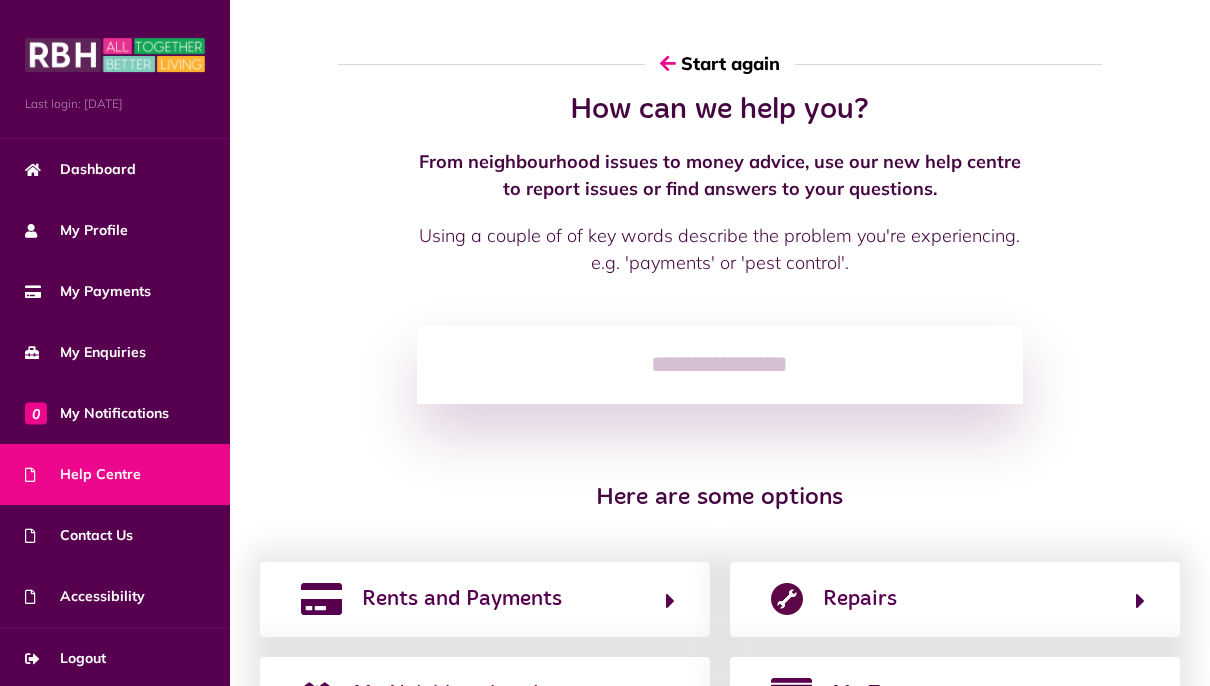 scroll, scrollTop: 0, scrollLeft: 0, axis: both 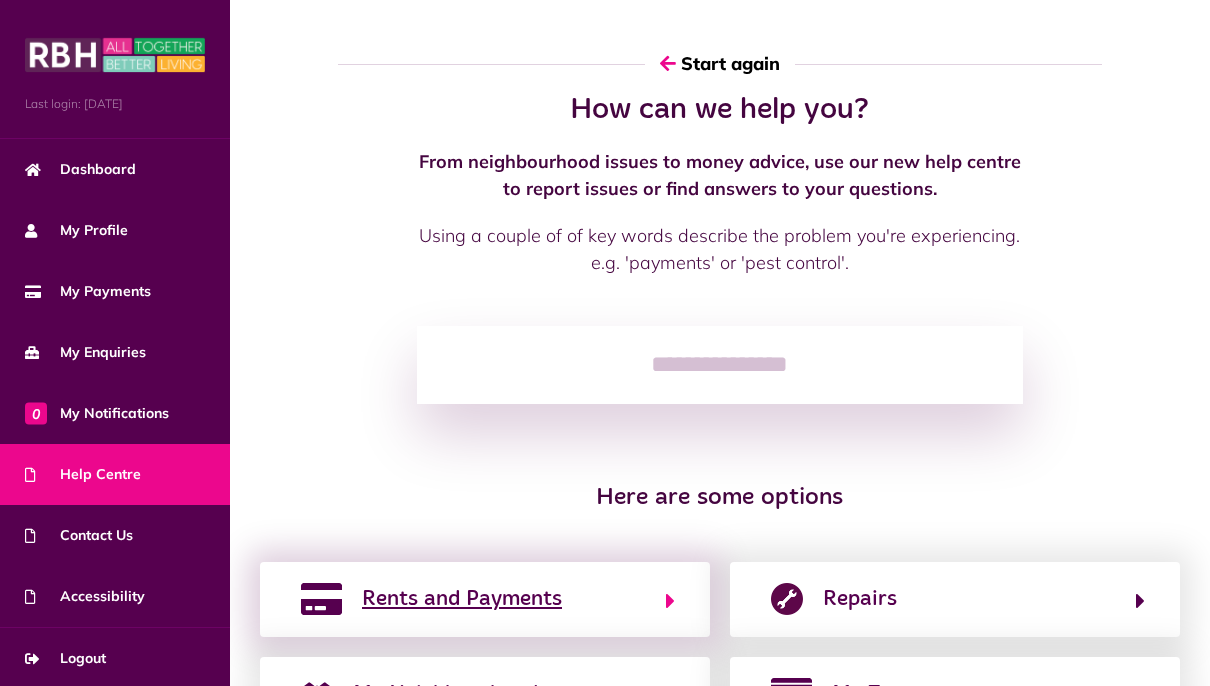 click on "Rents and Payments" 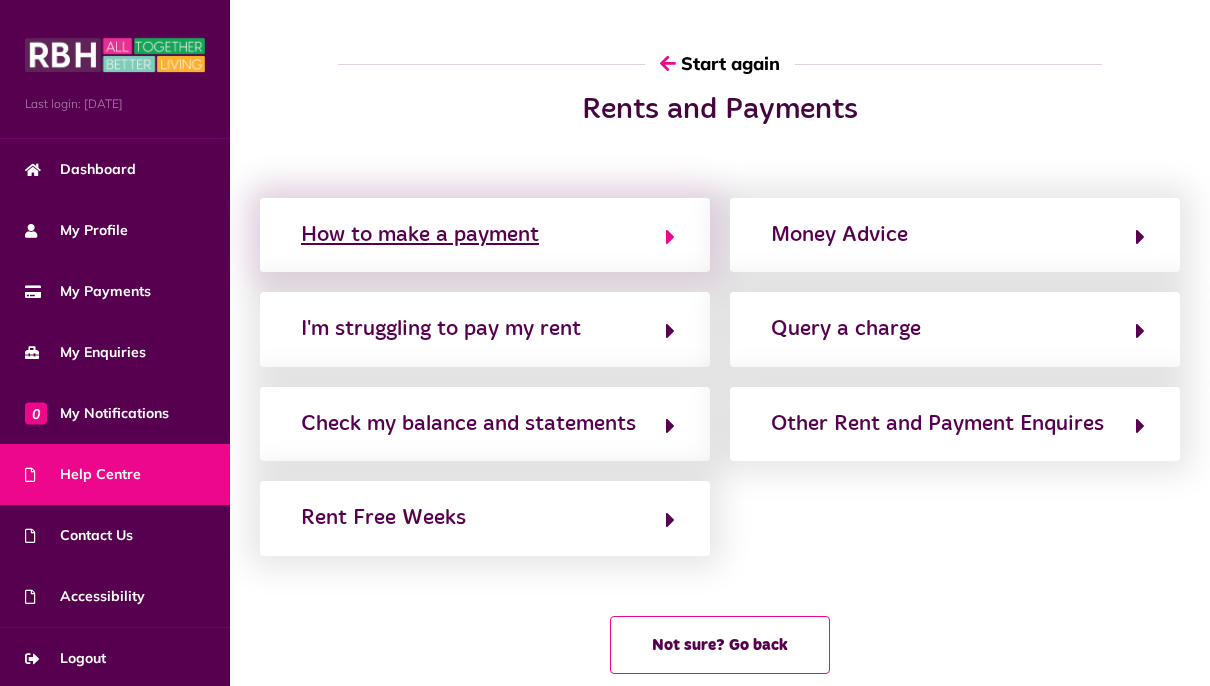 click on "How to make a payment" 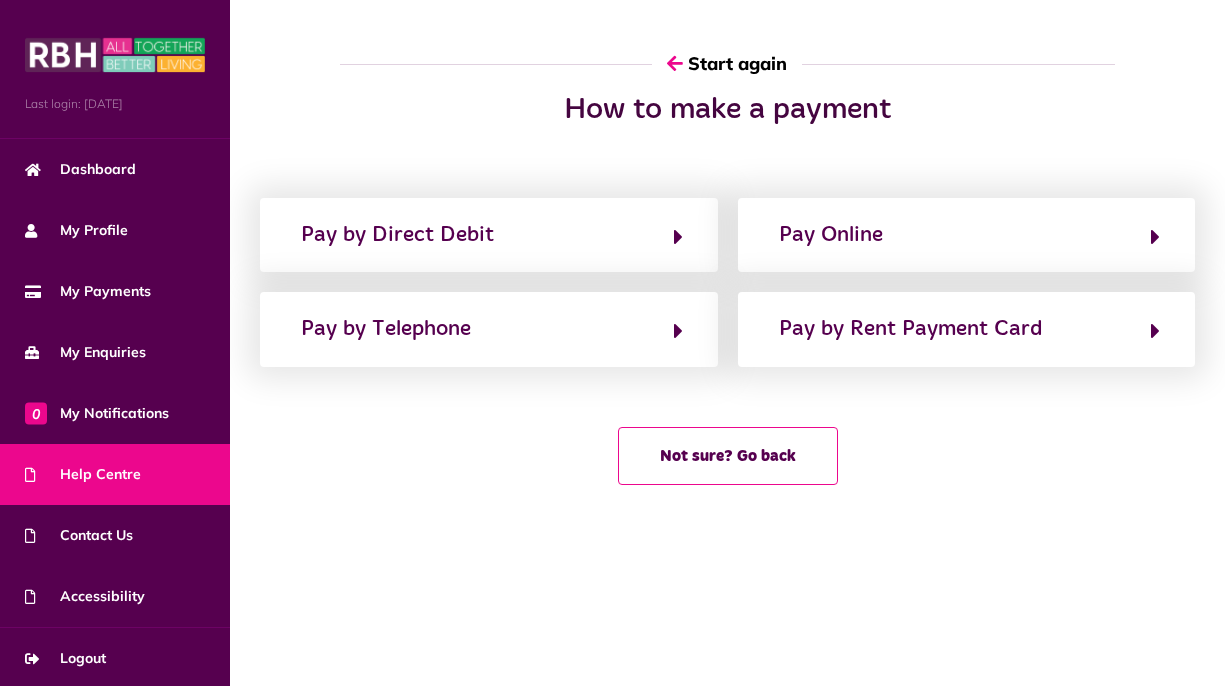 click on "Pay by Direct Debit" 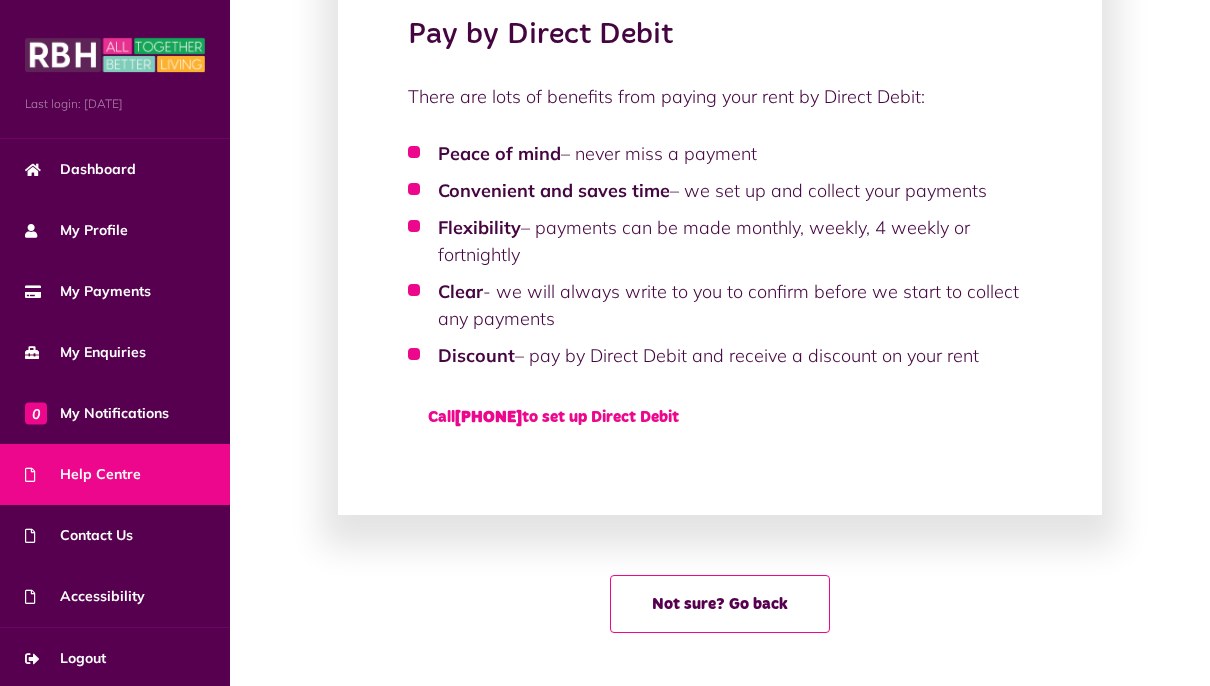 scroll, scrollTop: 192, scrollLeft: 0, axis: vertical 